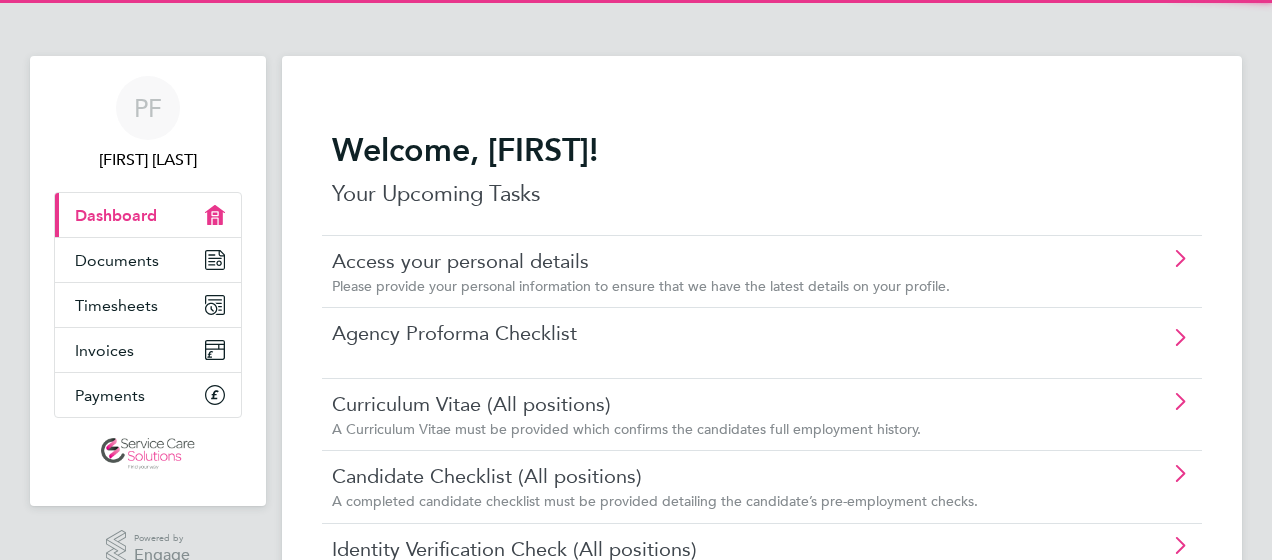 scroll, scrollTop: 0, scrollLeft: 0, axis: both 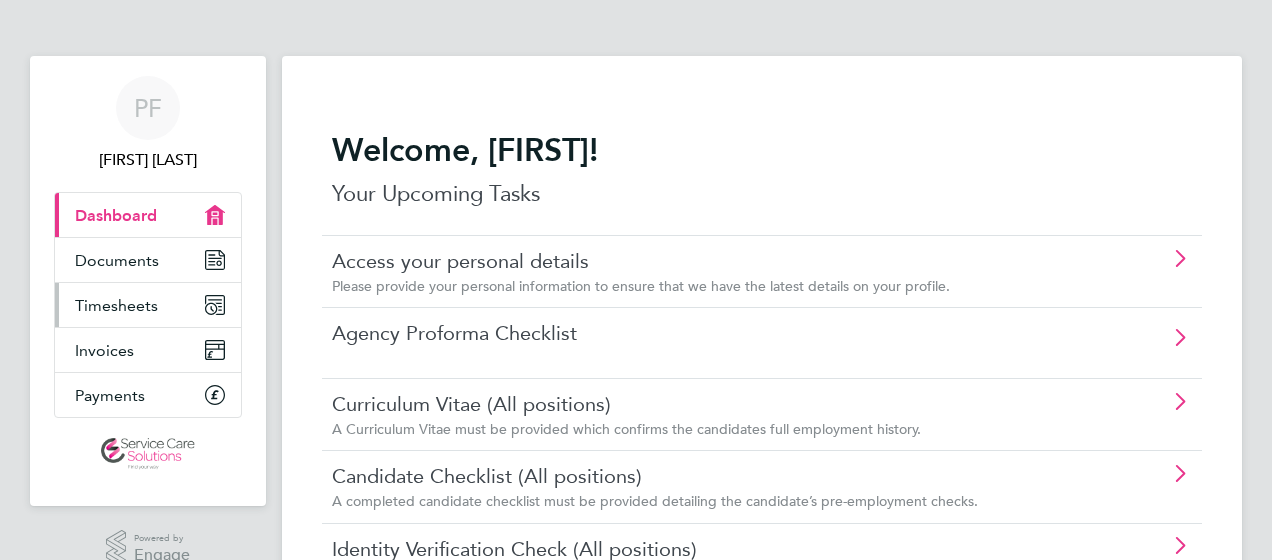 click 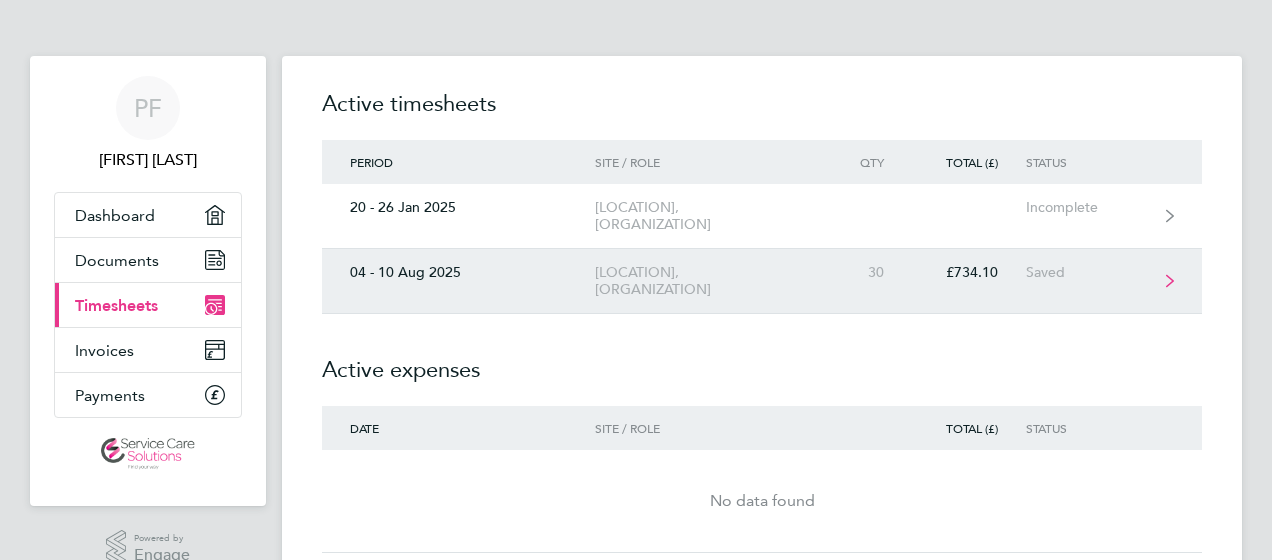click on "04 - 10 Aug 2025" 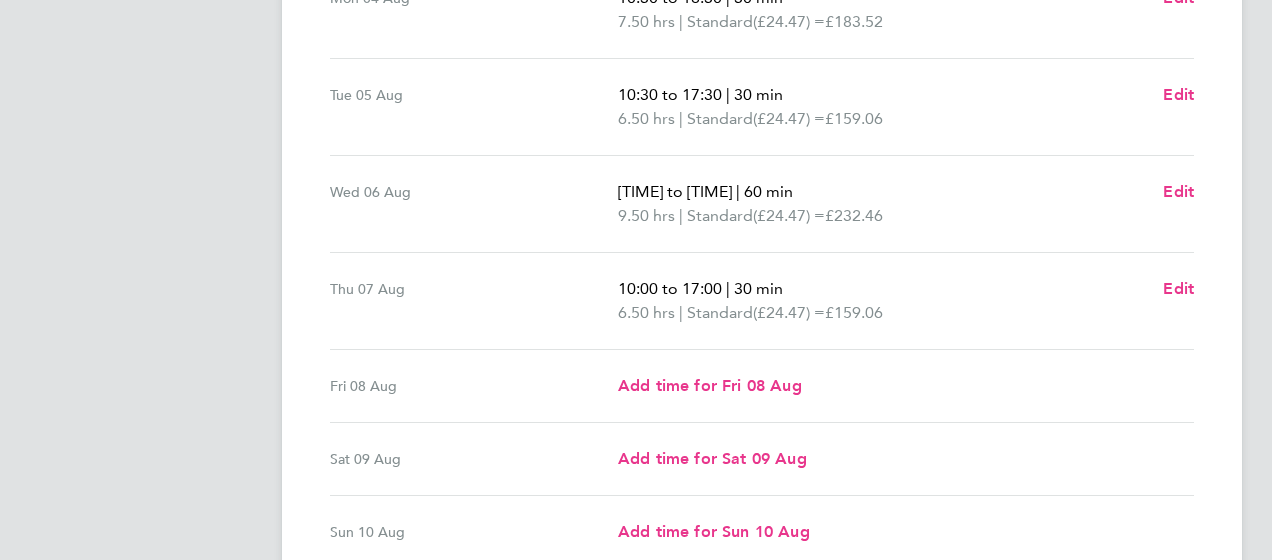 scroll, scrollTop: 700, scrollLeft: 0, axis: vertical 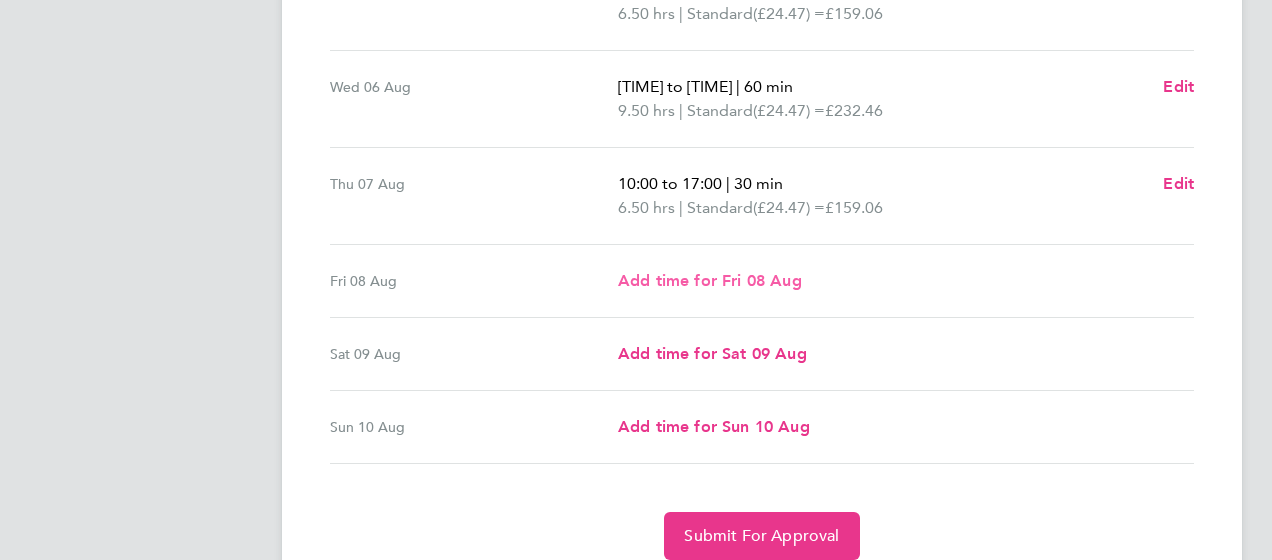 click on "Add time for Fri 08 Aug" at bounding box center [710, 280] 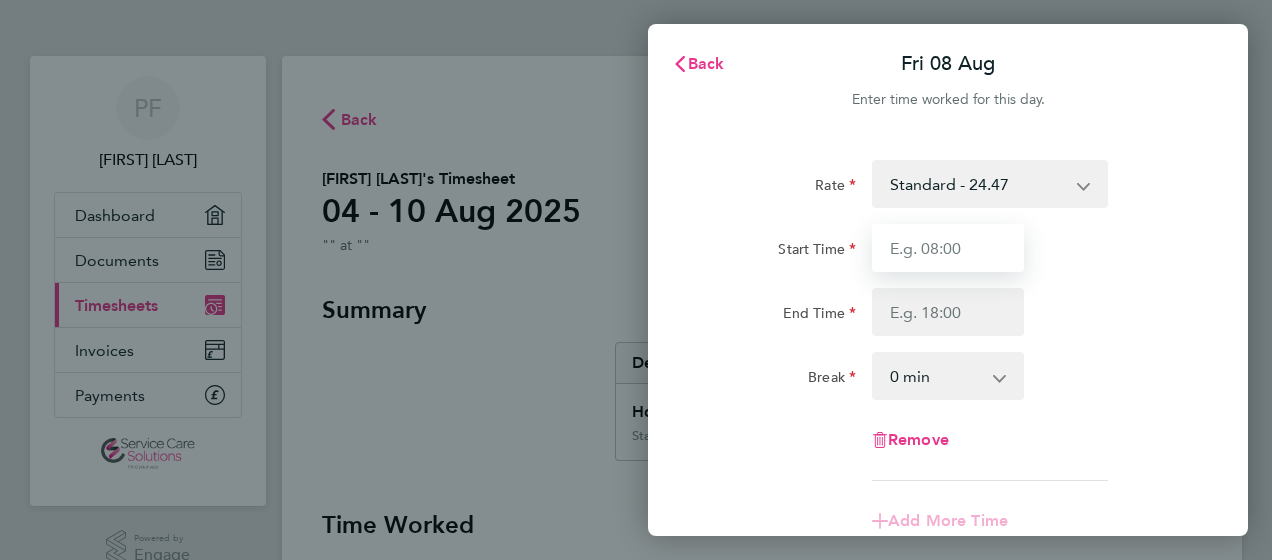 drag, startPoint x: 912, startPoint y: 244, endPoint x: 846, endPoint y: 236, distance: 66.48308 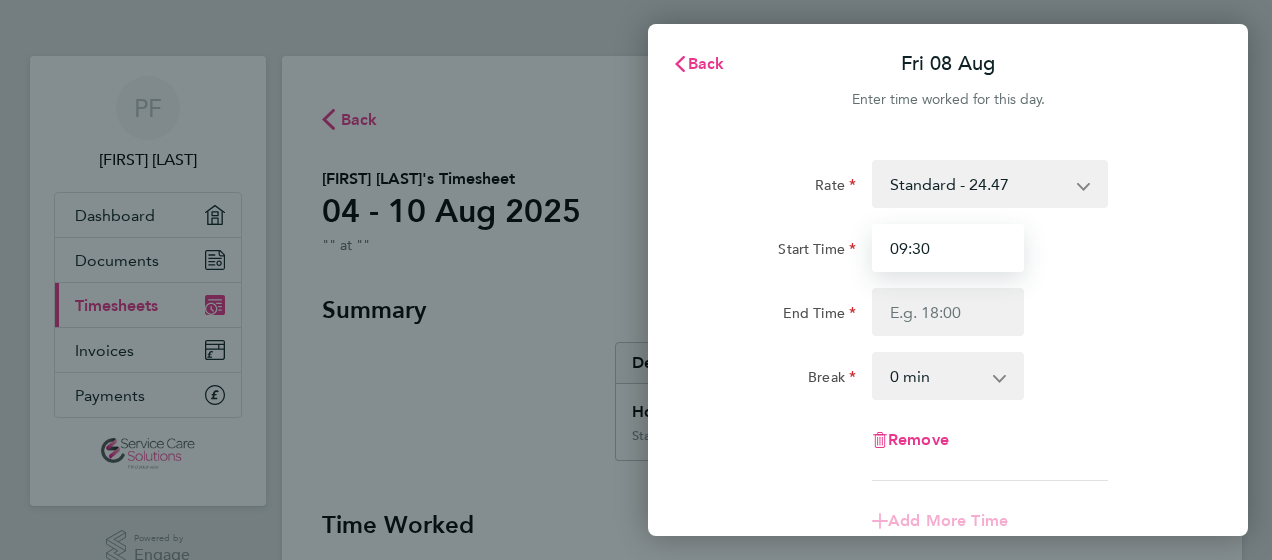 type on "09:30" 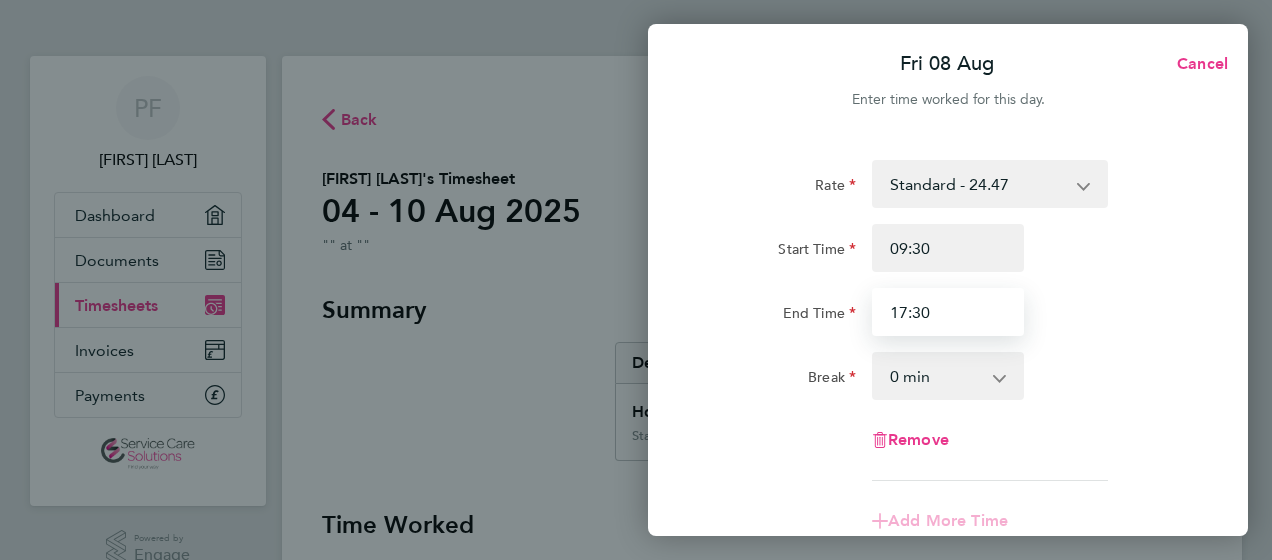 type on "17:30" 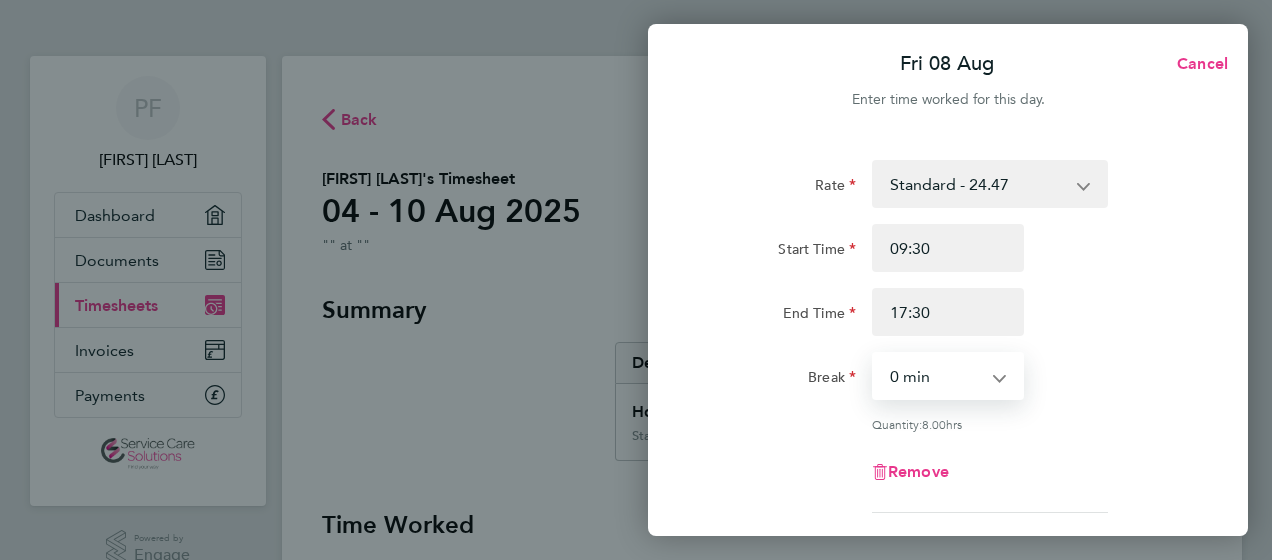 click on "0 min   15 min   30 min   45 min   60 min   75 min   90 min" at bounding box center (936, 376) 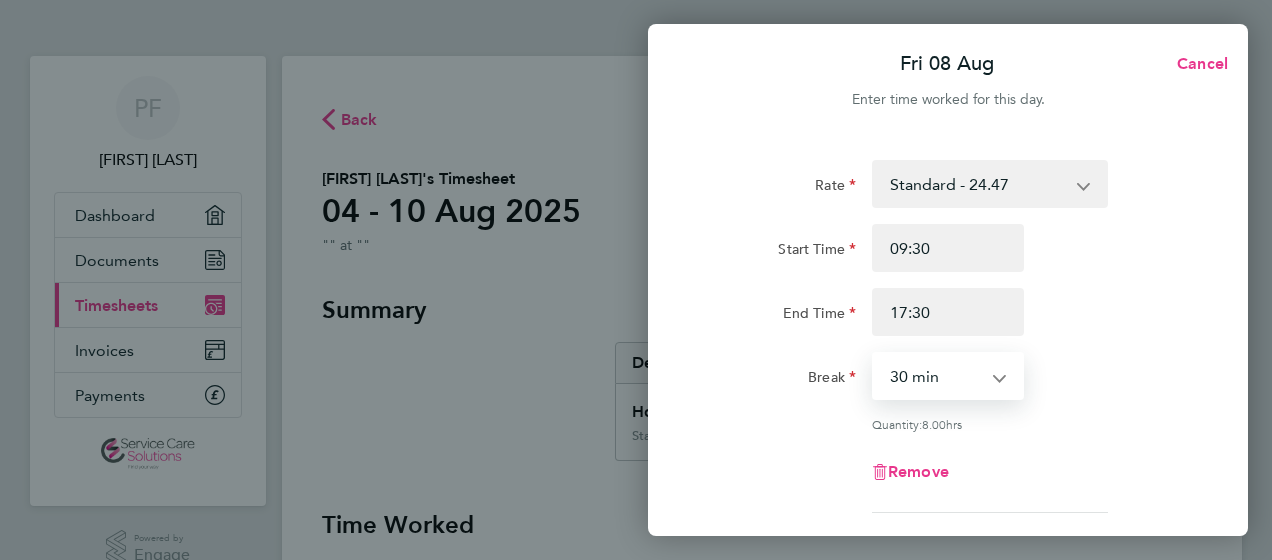 click on "0 min   15 min   30 min   45 min   60 min   75 min   90 min" at bounding box center (936, 376) 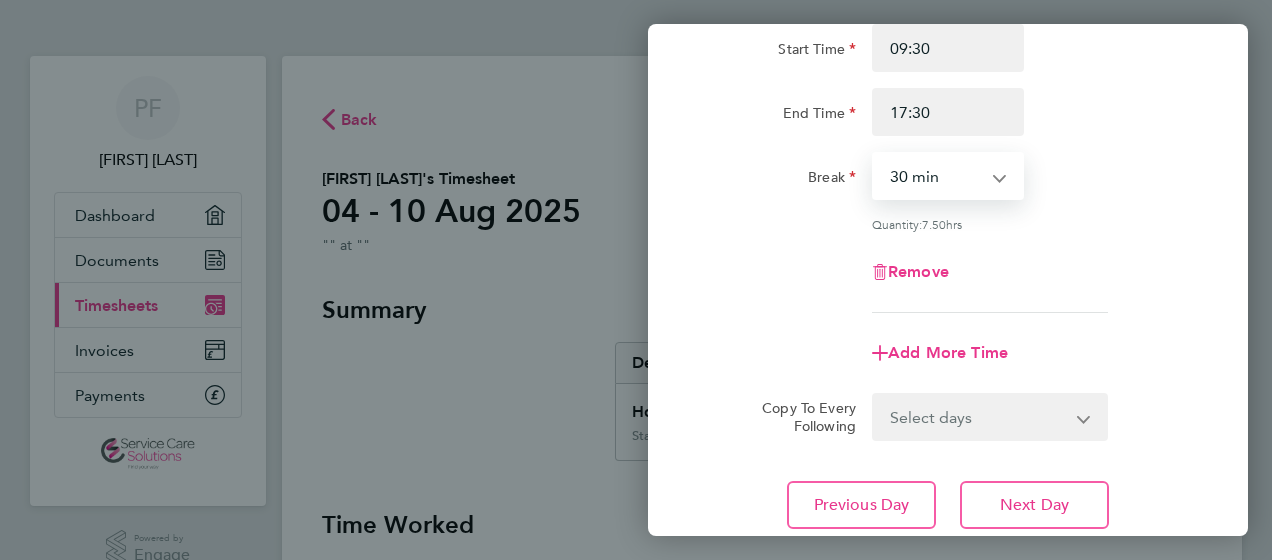 scroll, scrollTop: 300, scrollLeft: 0, axis: vertical 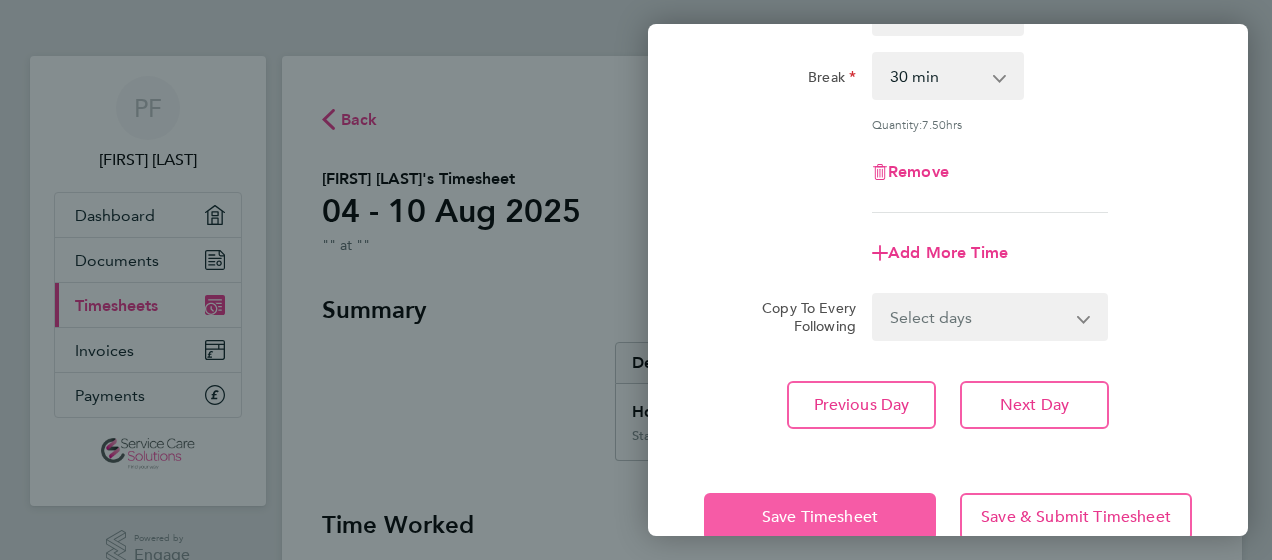 click on "Save Timesheet" 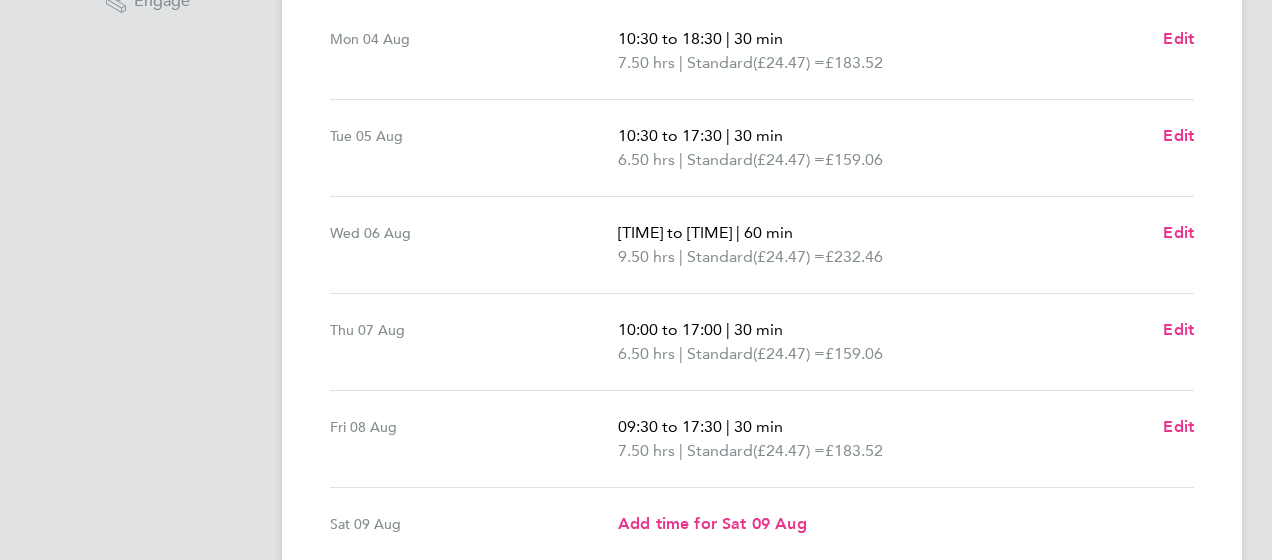 scroll, scrollTop: 600, scrollLeft: 0, axis: vertical 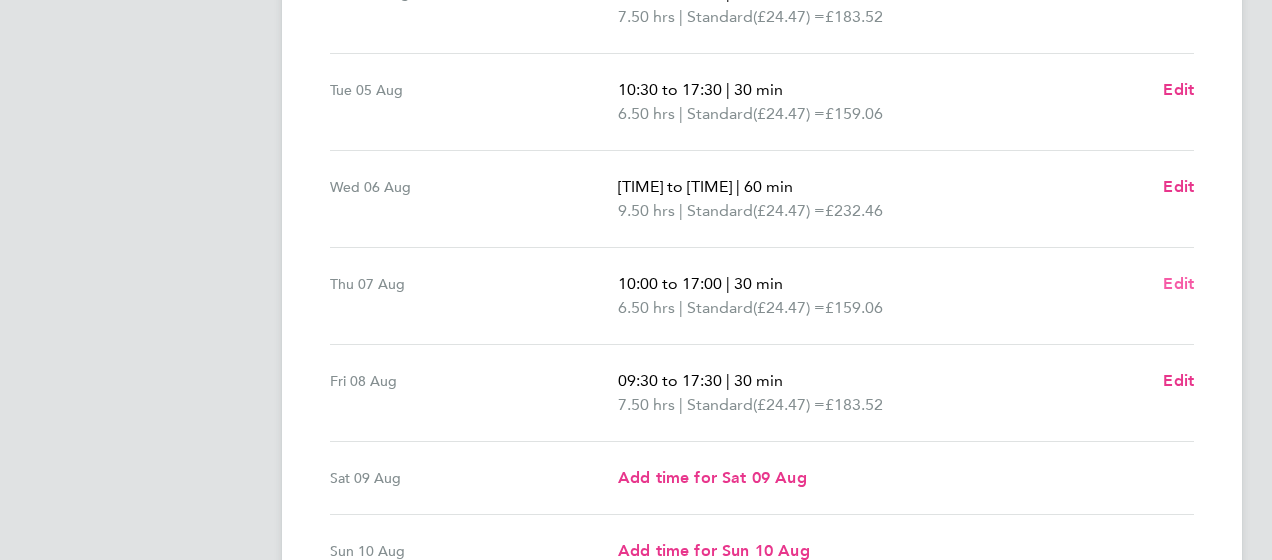 click on "Edit" at bounding box center [1178, 283] 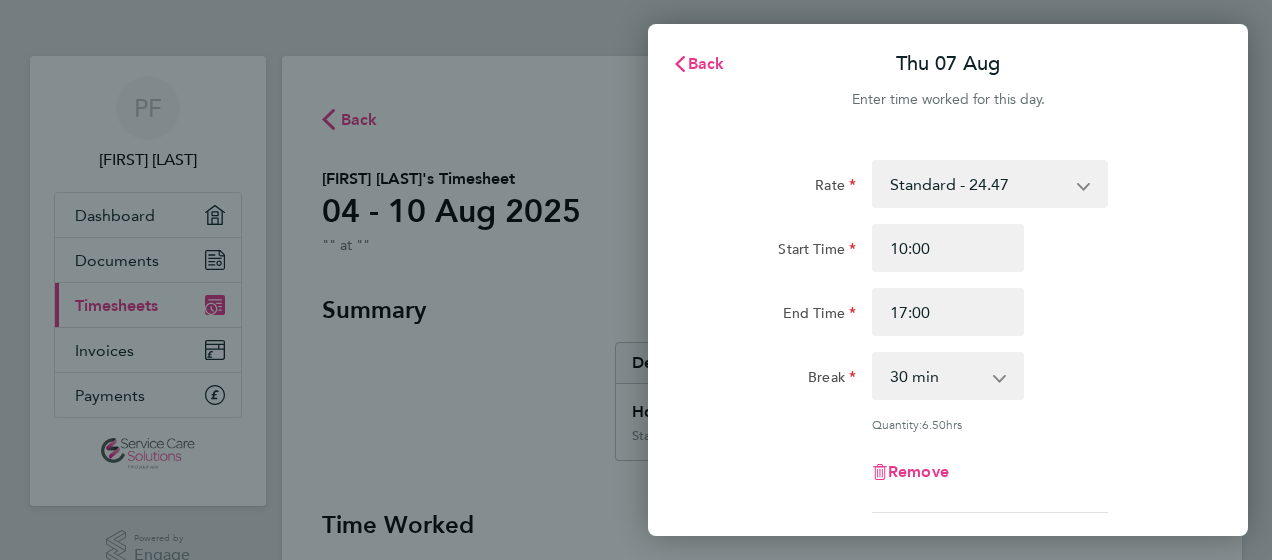 scroll, scrollTop: 0, scrollLeft: 0, axis: both 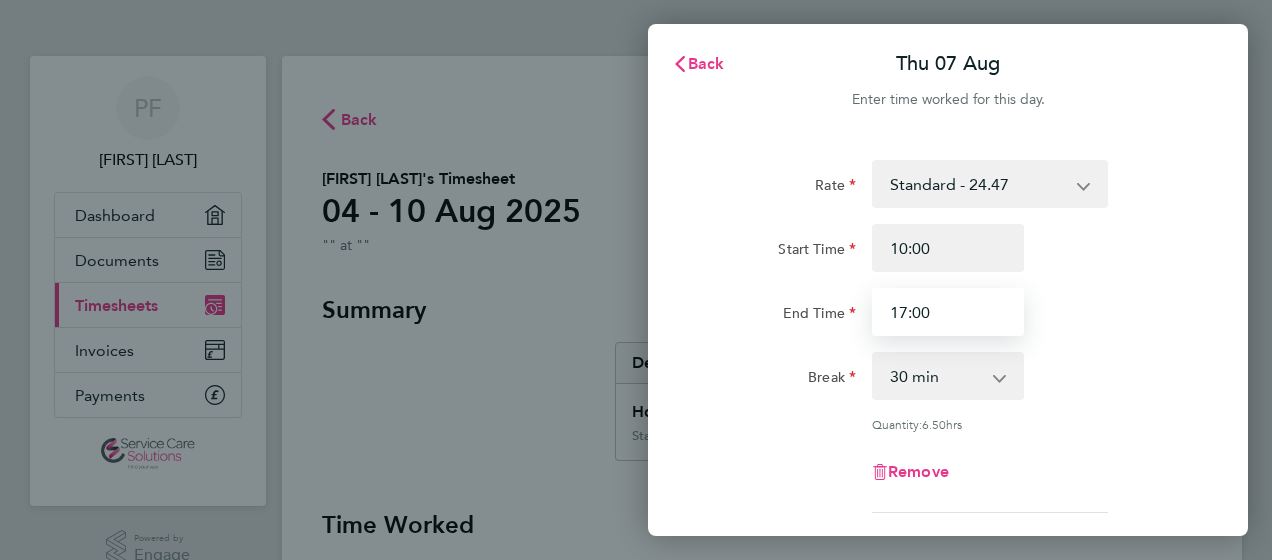 click on "17:00" at bounding box center (948, 312) 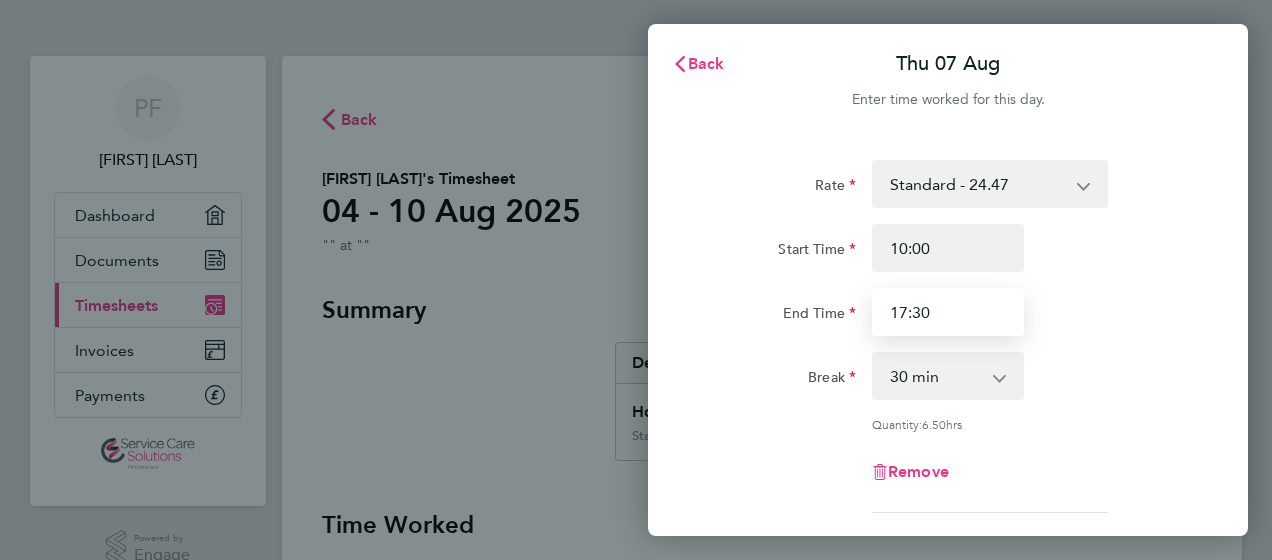 type on "17:30" 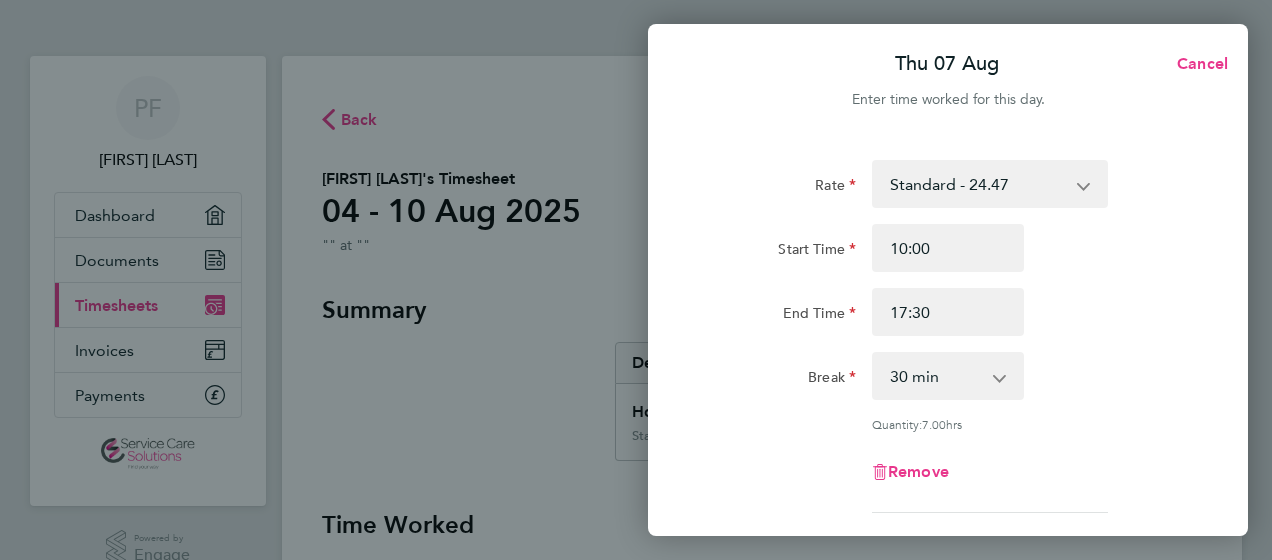 click on "Remove" 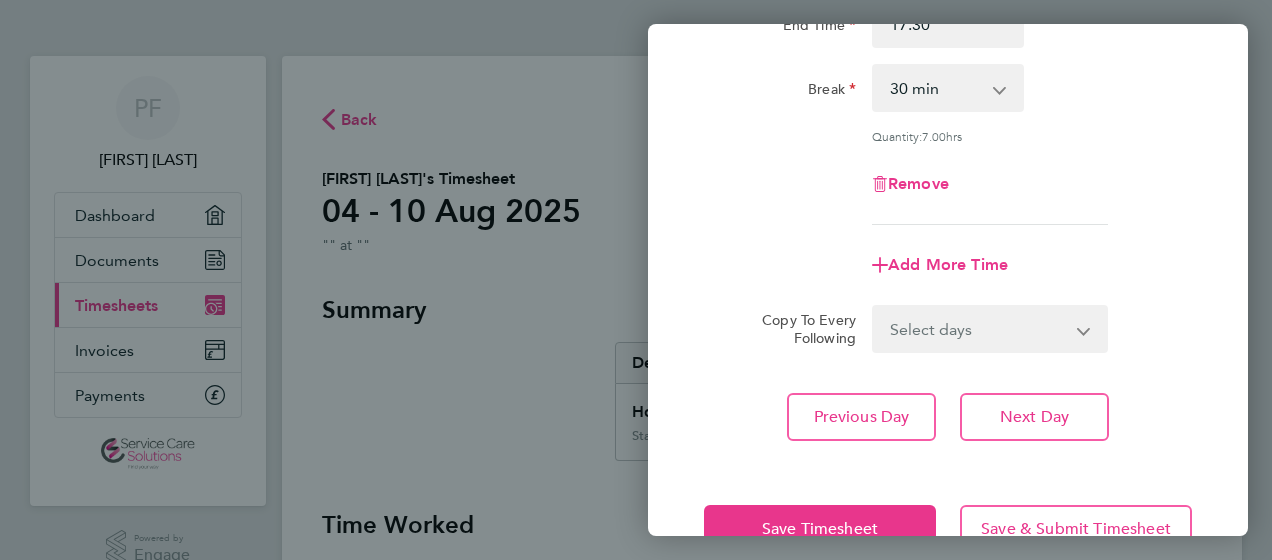scroll, scrollTop: 300, scrollLeft: 0, axis: vertical 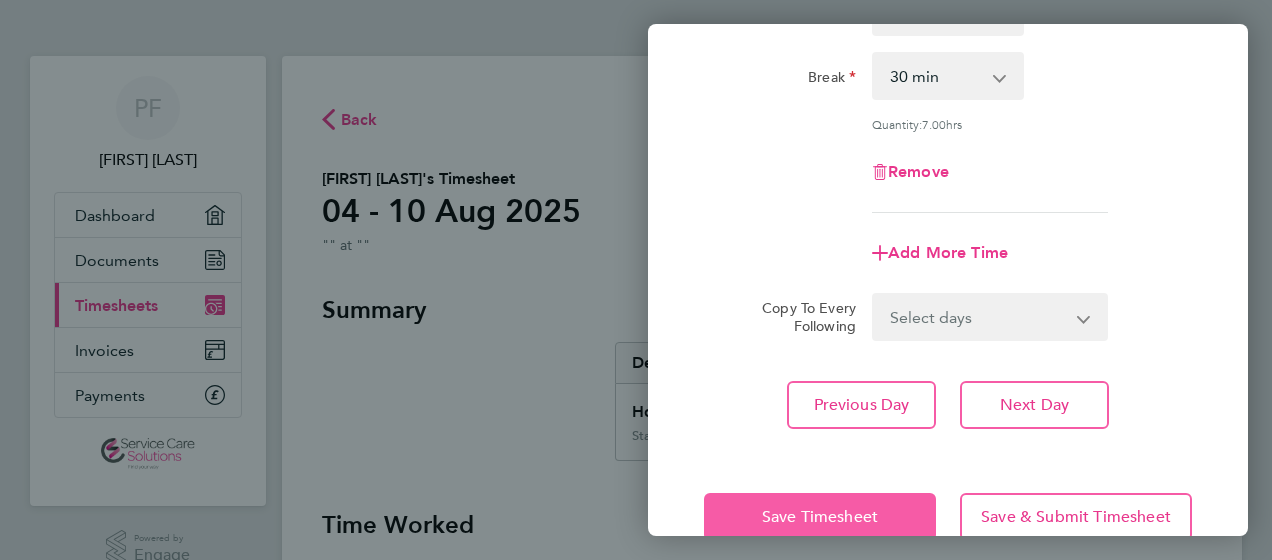 click on "Save Timesheet" 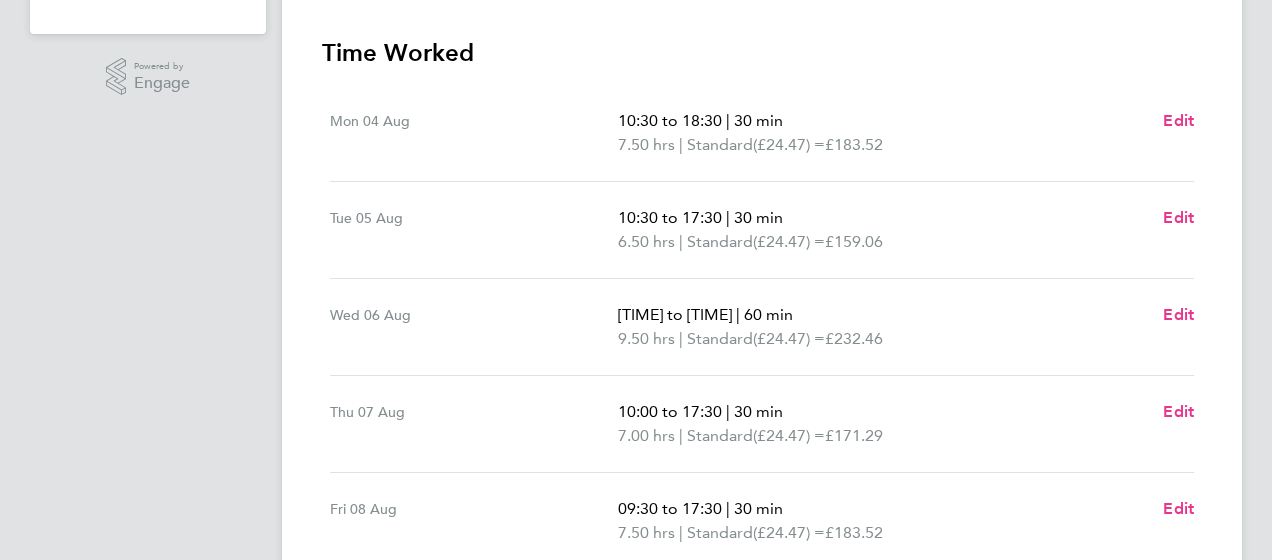 scroll, scrollTop: 500, scrollLeft: 0, axis: vertical 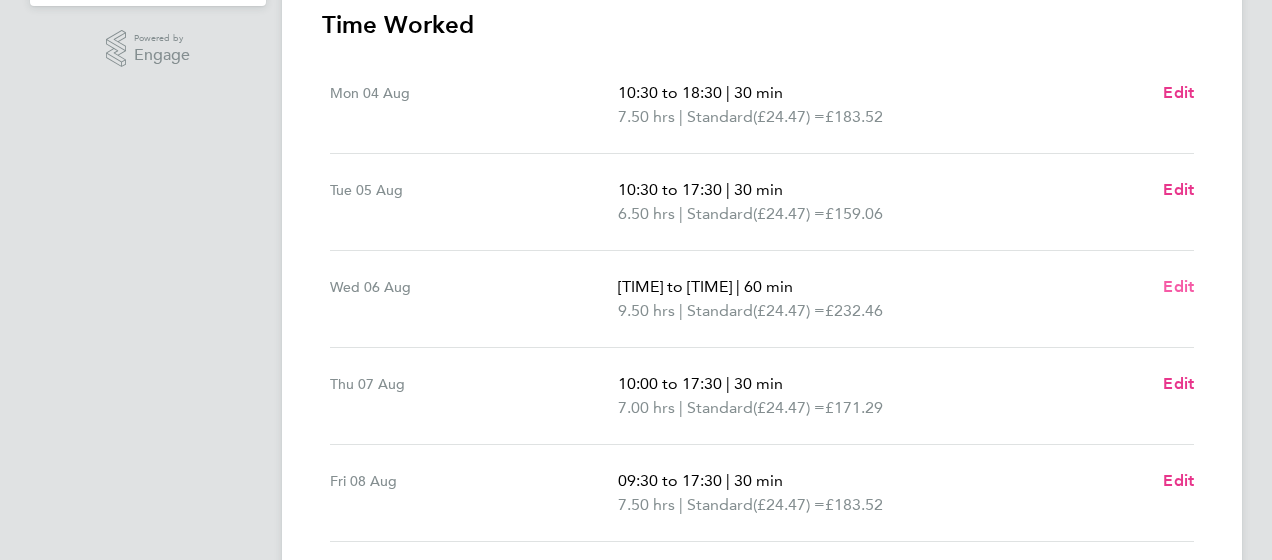 click on "Edit" at bounding box center (1178, 286) 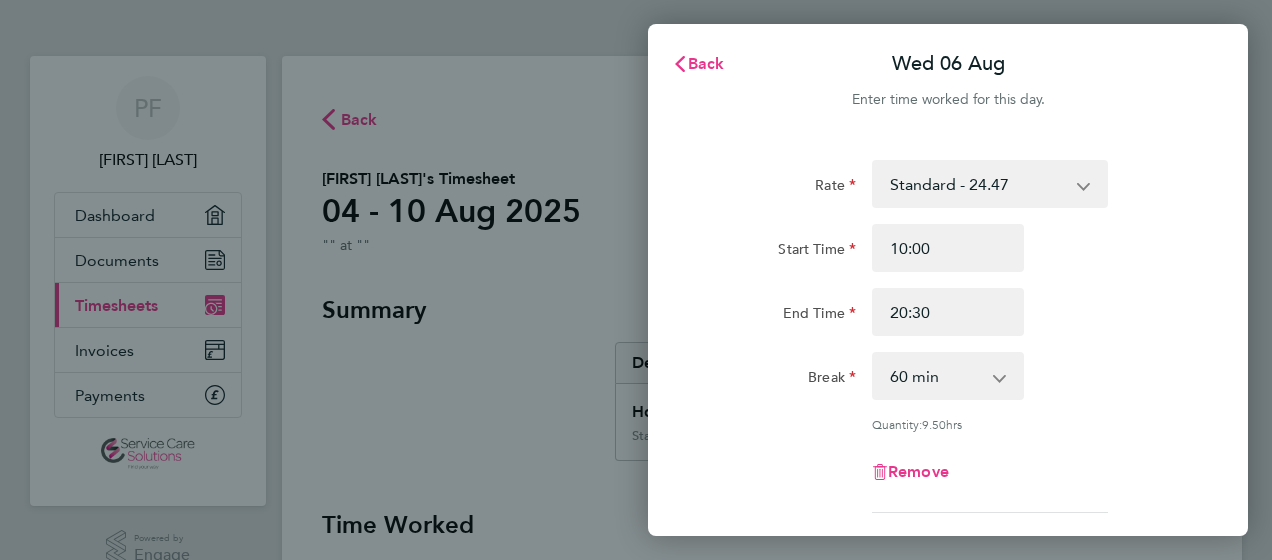 scroll, scrollTop: 0, scrollLeft: 0, axis: both 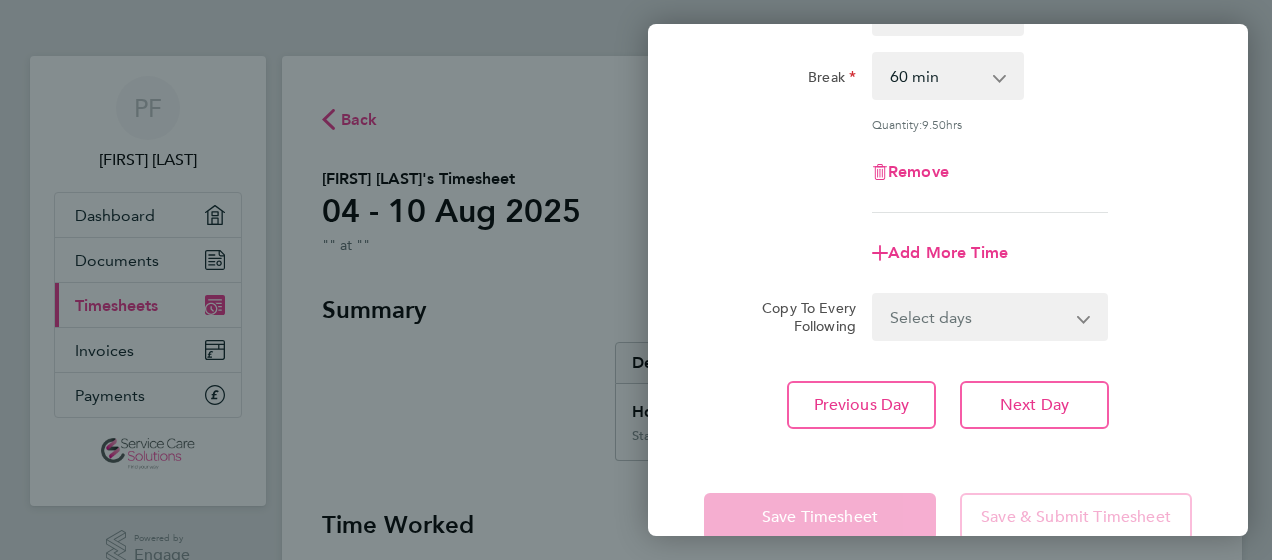 click on "Save Timesheet" 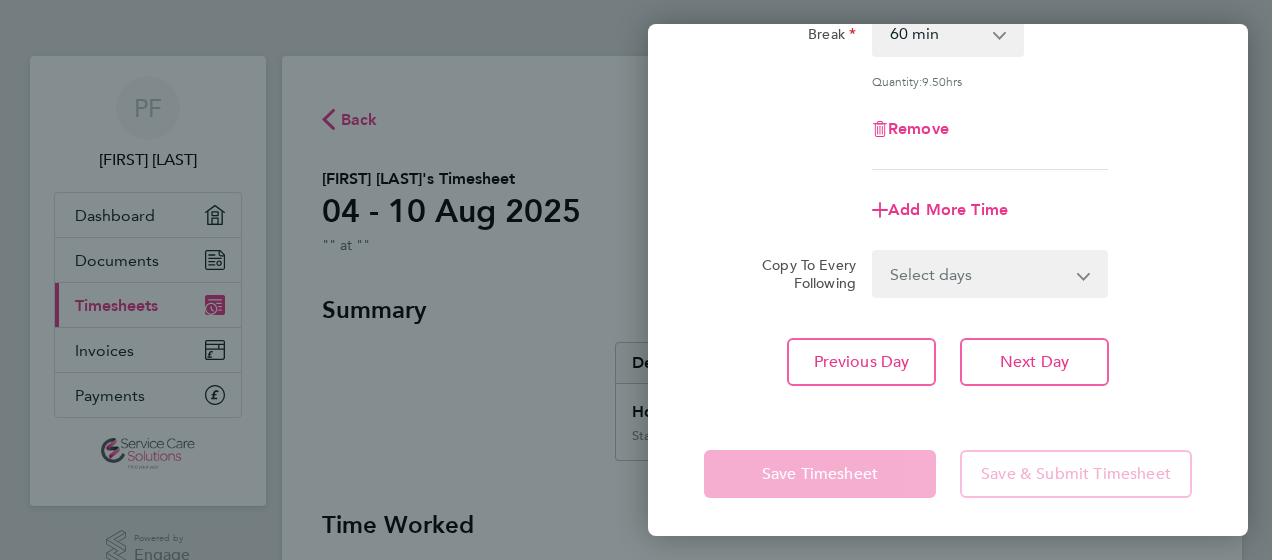 click on "Save Timesheet" 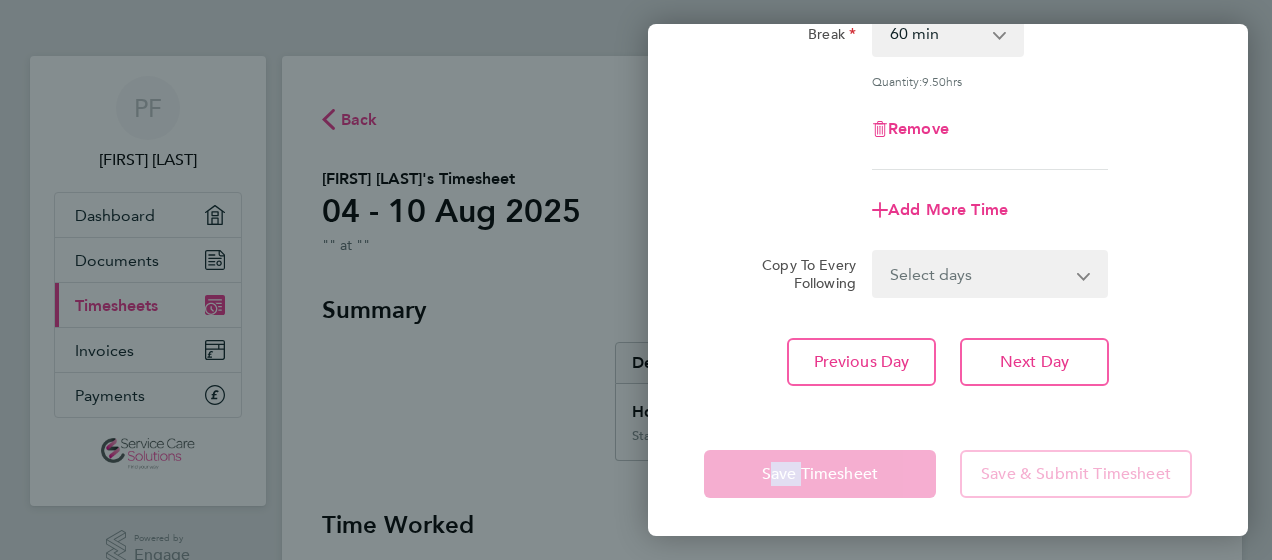 click on "Save Timesheet" 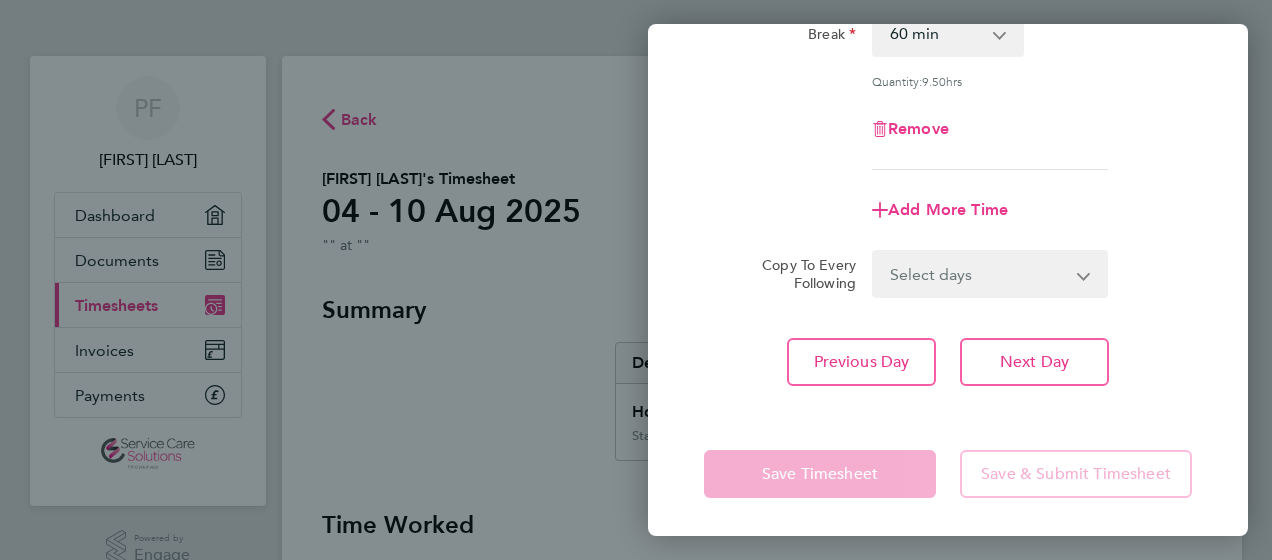 click on "Back  Wed 06 Aug   Enter time worked for this day.  Rate  Standard - [RATE]
Start Time [TIME] End Time [TIME] Break  0 min   15 min   30 min   45 min   60 min   75 min   90 min
Quantity:  9.50  hrs
Remove
Add More Time  Copy To Every Following  Select days   Day   Weekday (Mon-Fri)   Weekend (Sat-Sun)   Thursday   Friday   Saturday   Sunday
Previous Day   Next Day   Save Timesheet   Save & Submit Timesheet" 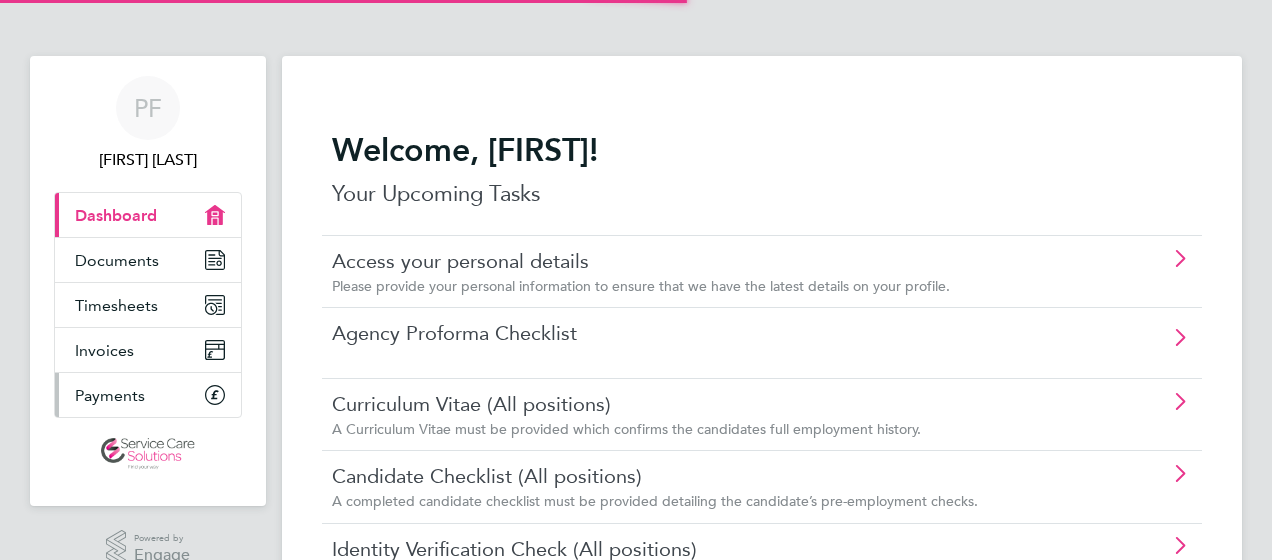 scroll, scrollTop: 0, scrollLeft: 0, axis: both 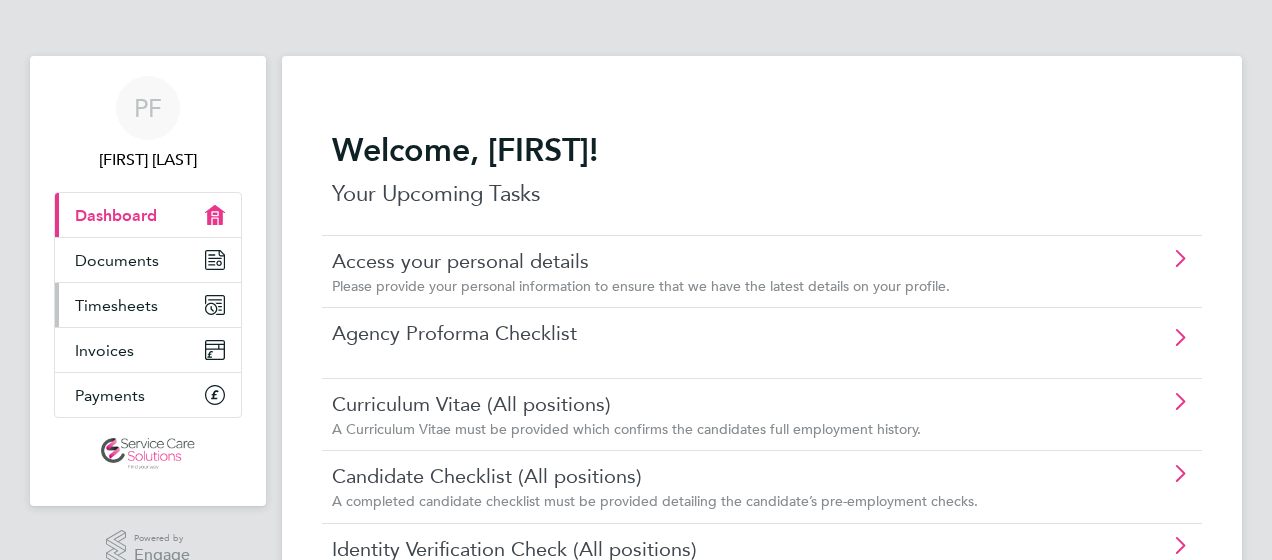 click 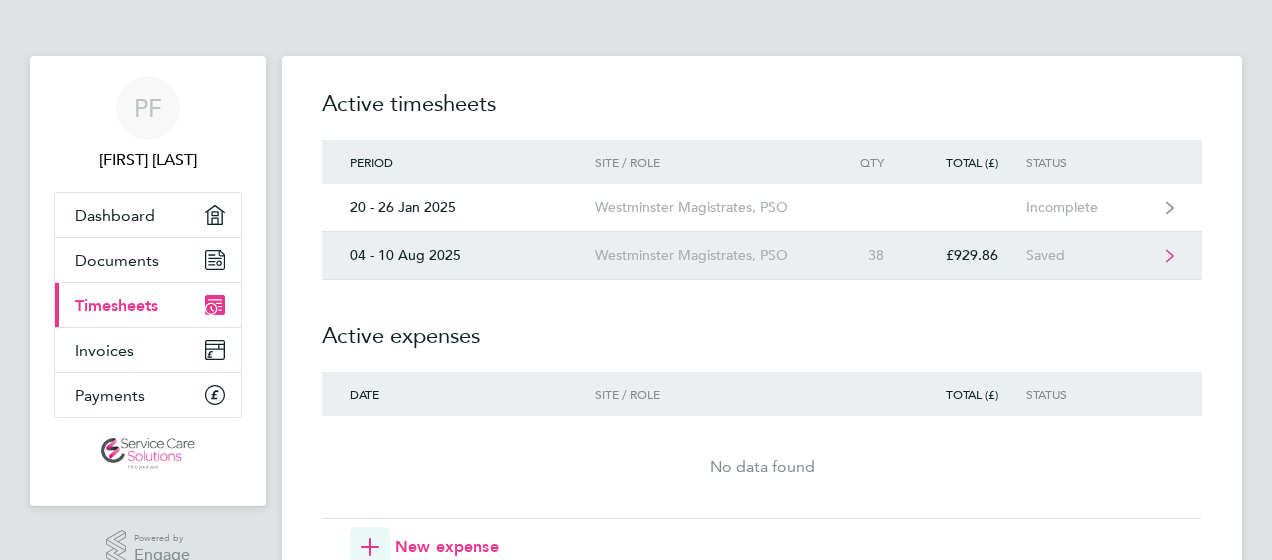click on "04 - 10 Aug 2025" 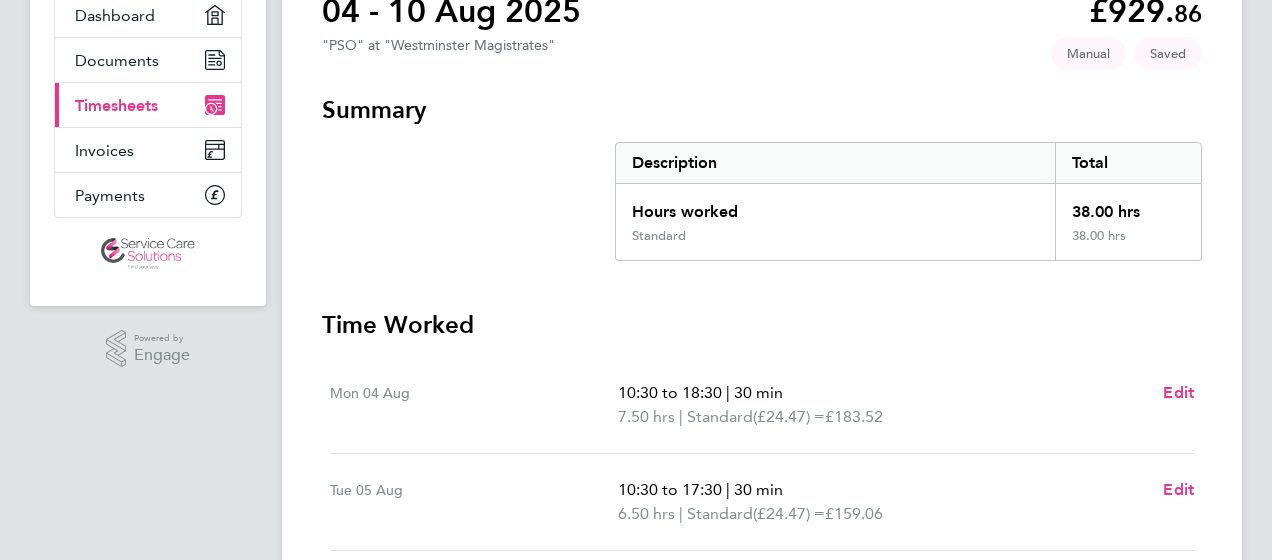 scroll, scrollTop: 400, scrollLeft: 0, axis: vertical 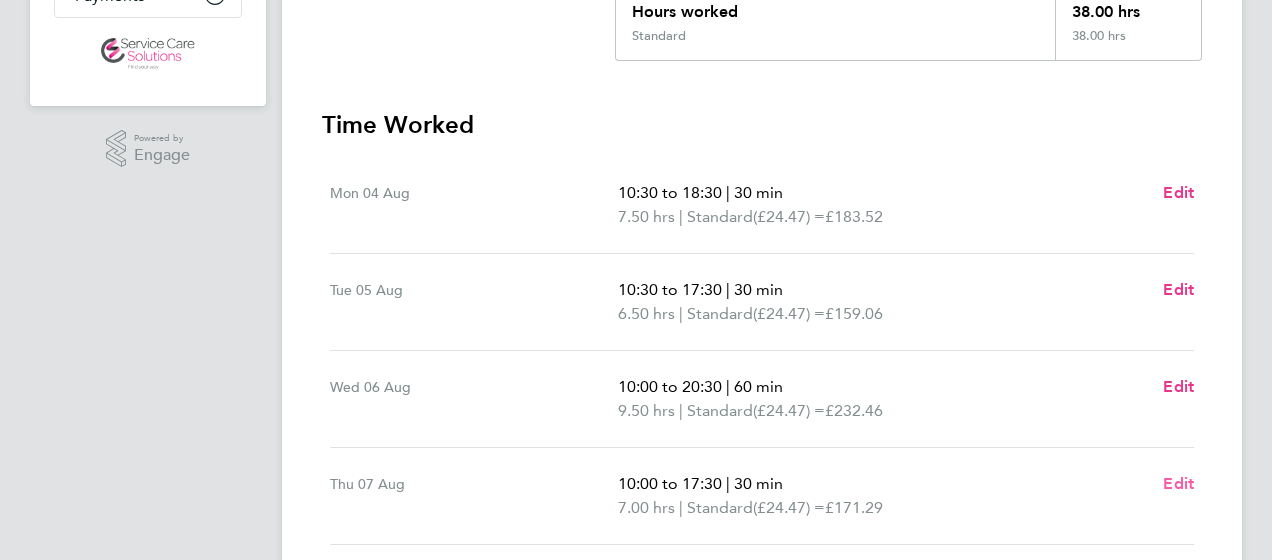 click on "Edit" at bounding box center (1178, 483) 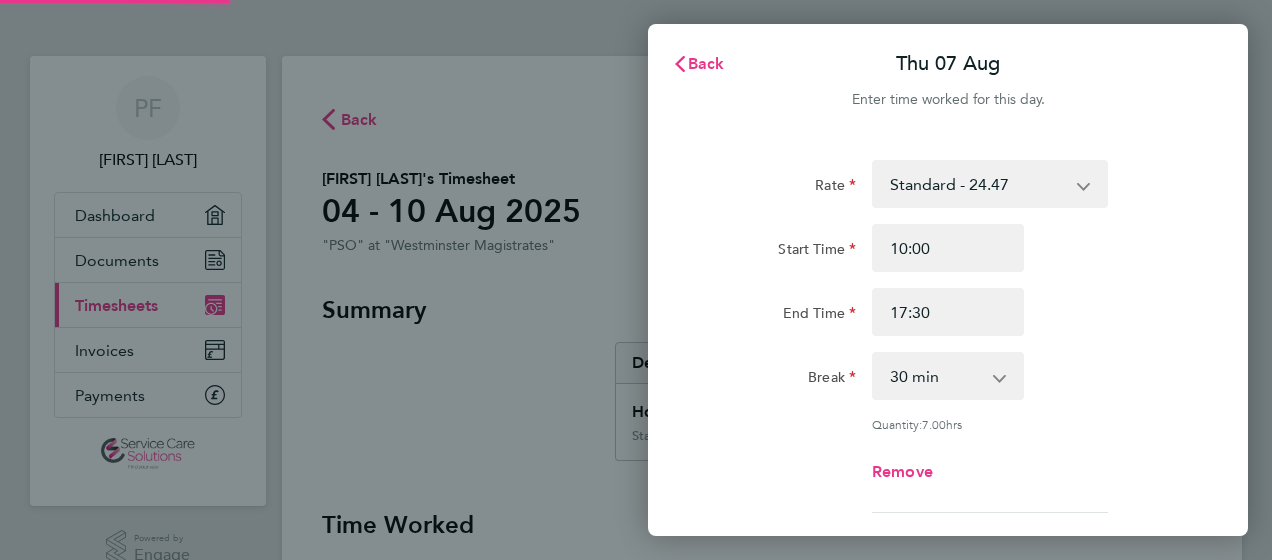 scroll, scrollTop: 0, scrollLeft: 0, axis: both 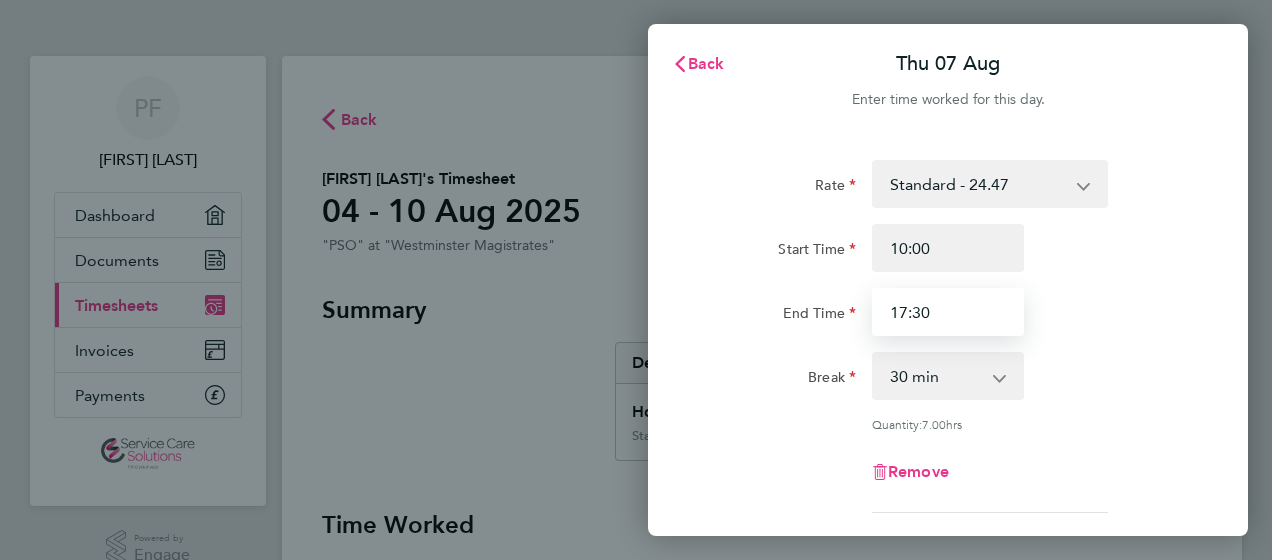 click on "17:30" at bounding box center [948, 312] 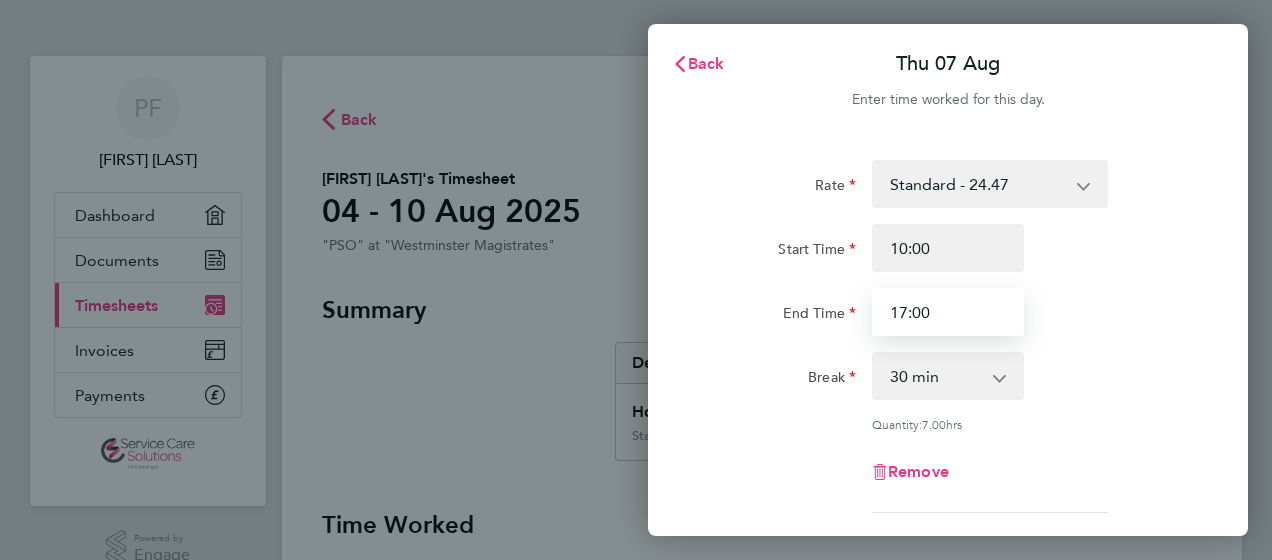 type on "17:00" 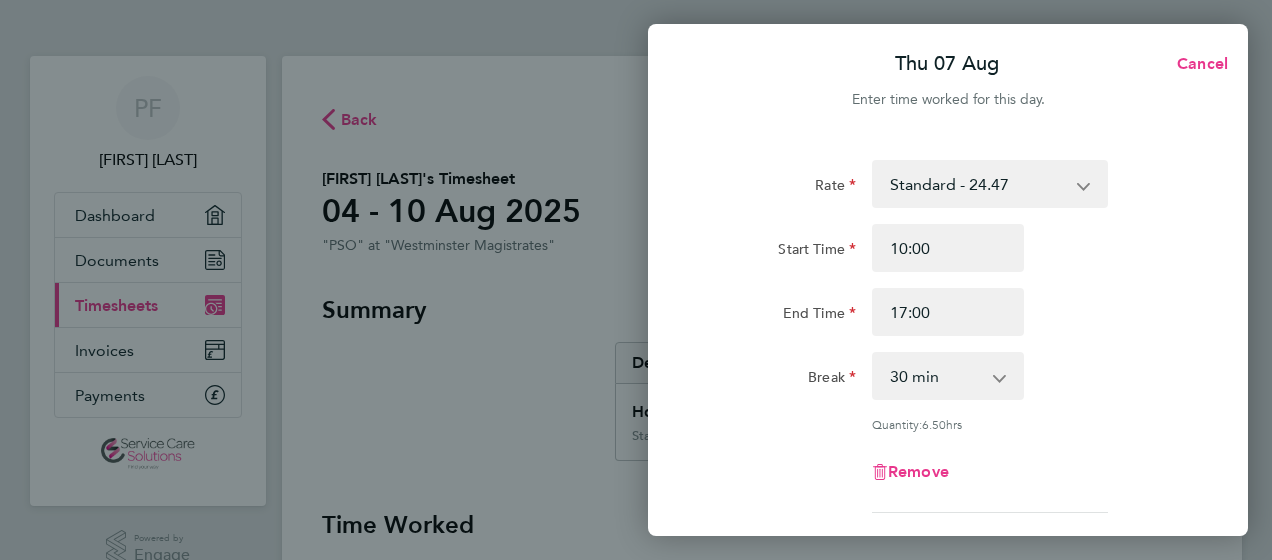 click on "Rate  Standard - 24.47
Start Time 10:00 End Time 17:00 Break  0 min   15 min   30 min   45 min   60 min   75 min   90 min
Quantity:  6.50  hrs
Remove" 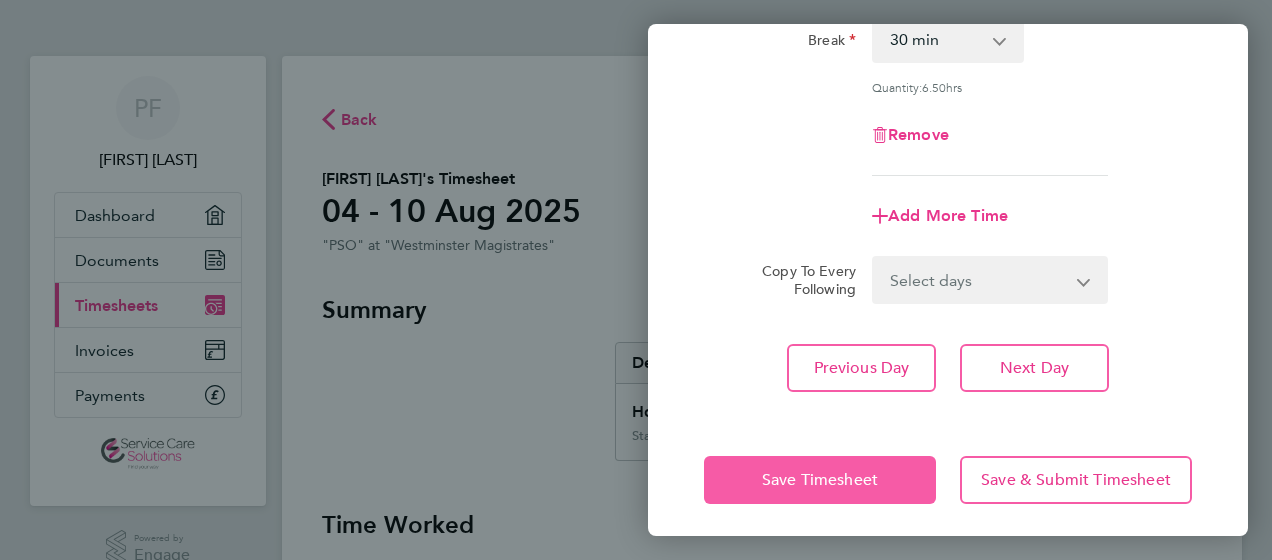scroll, scrollTop: 343, scrollLeft: 0, axis: vertical 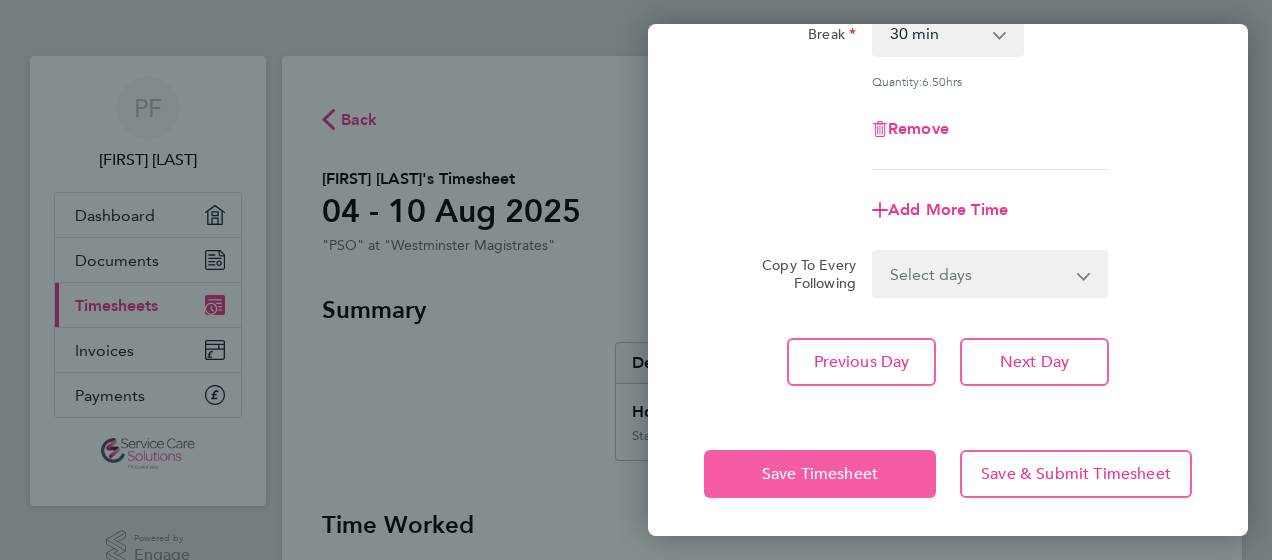 click on "Save Timesheet" 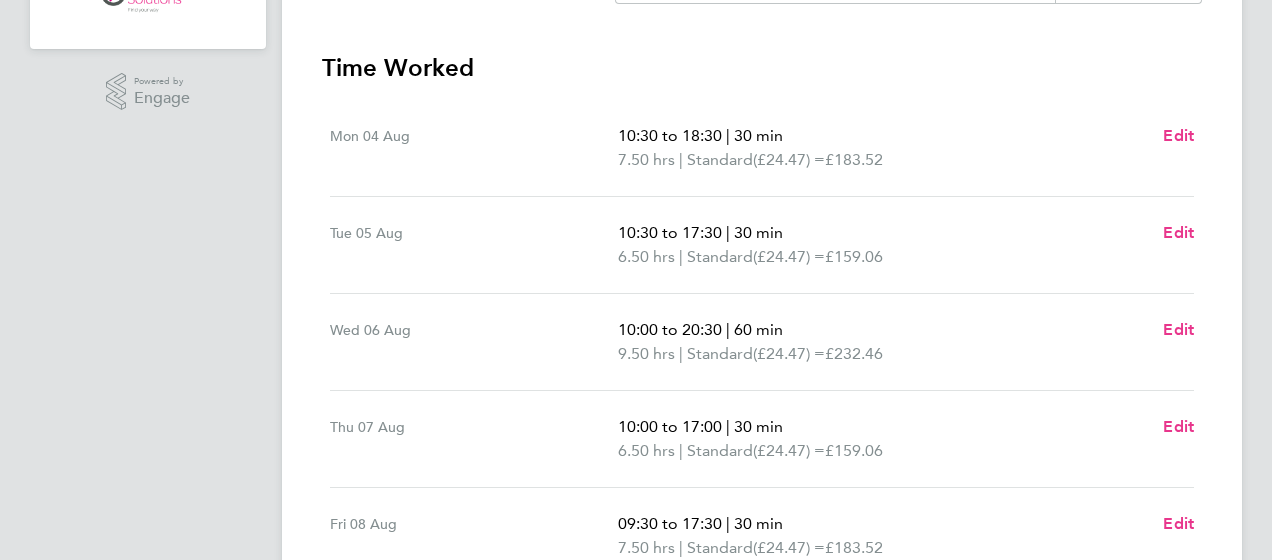 scroll, scrollTop: 500, scrollLeft: 0, axis: vertical 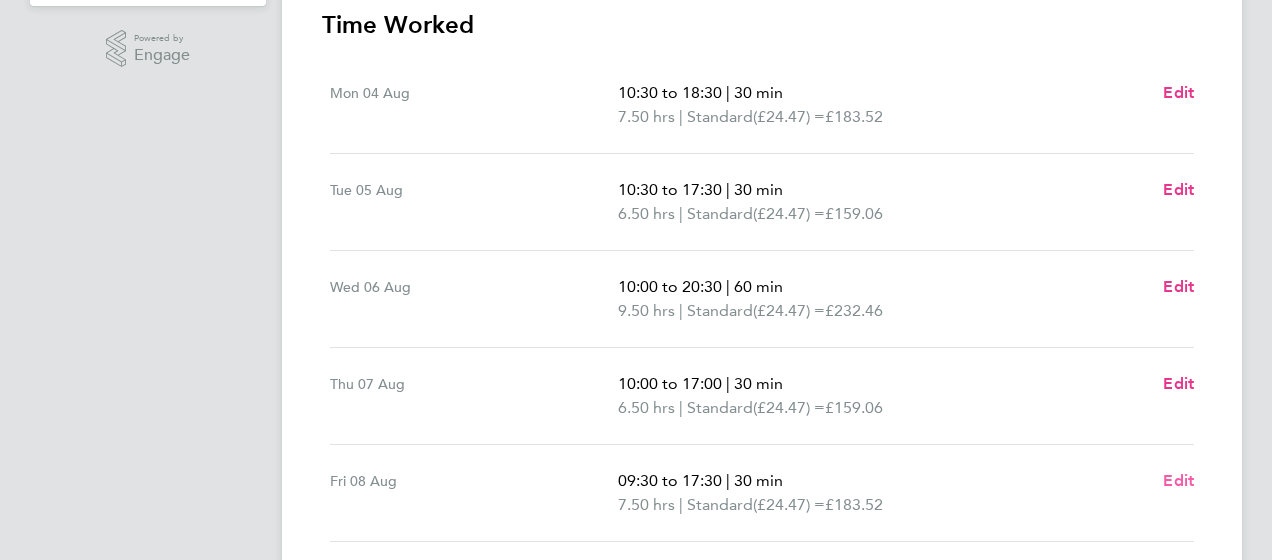 click on "Edit" at bounding box center (1178, 480) 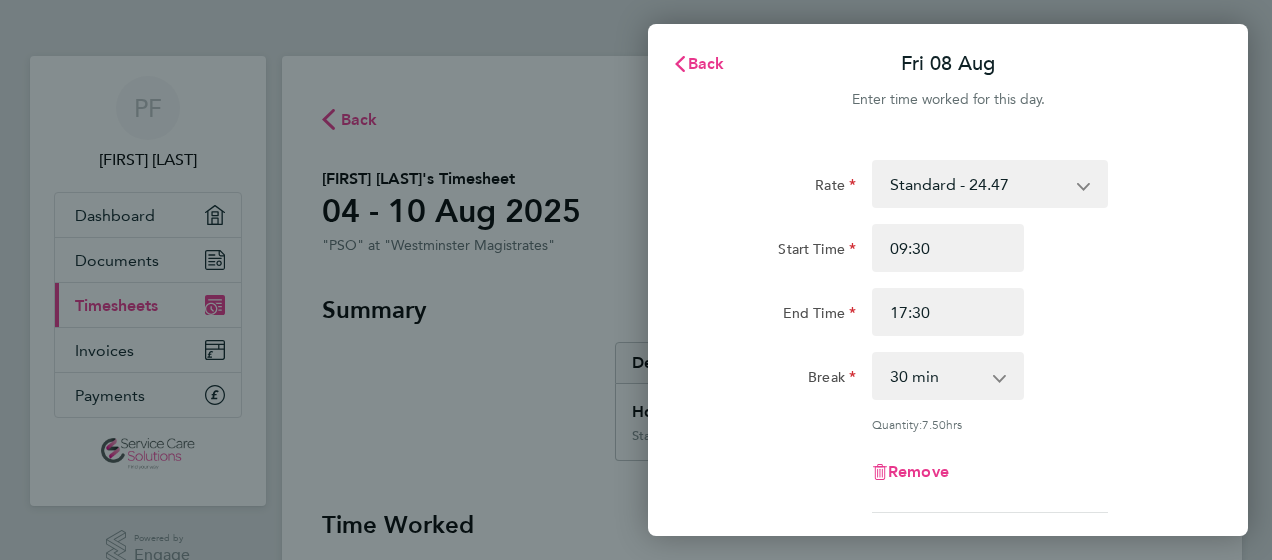 scroll, scrollTop: 0, scrollLeft: 0, axis: both 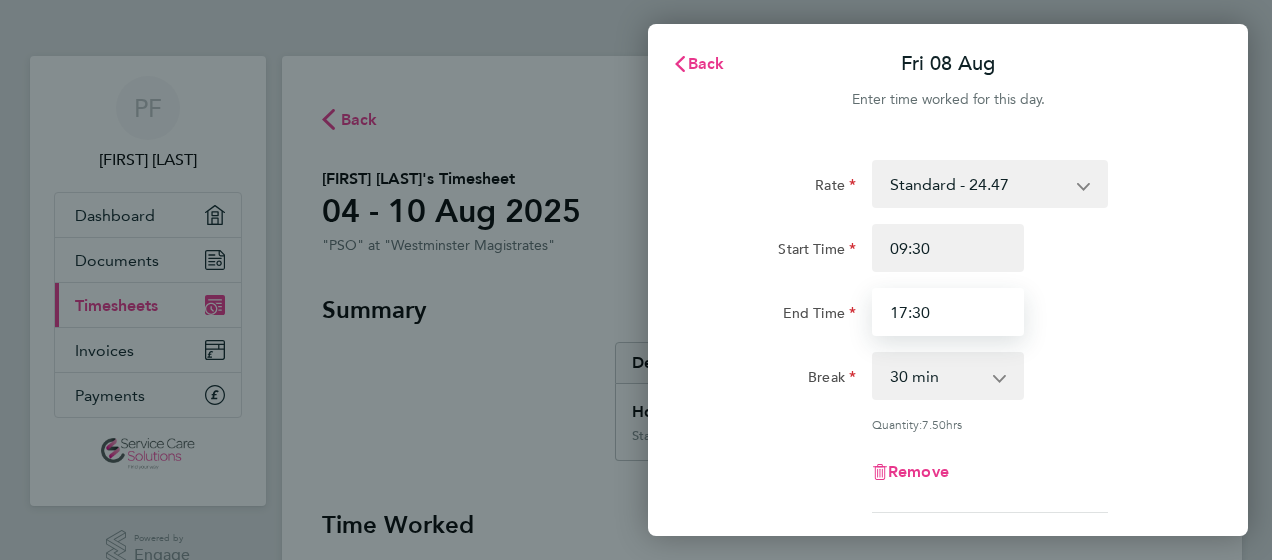 click on "17:30" at bounding box center (948, 312) 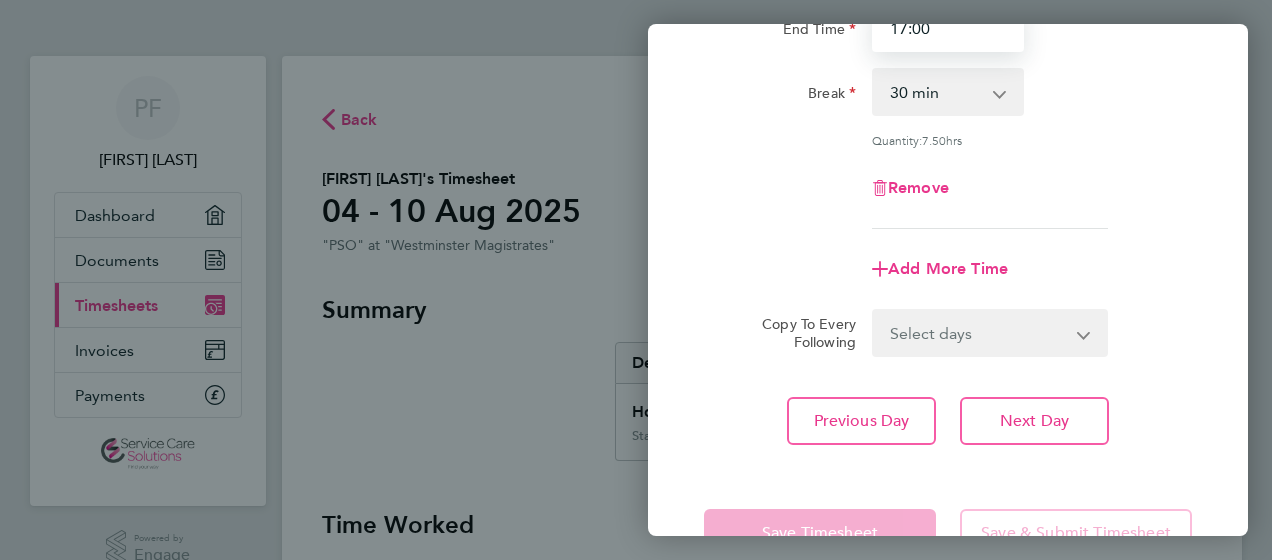 scroll, scrollTop: 300, scrollLeft: 0, axis: vertical 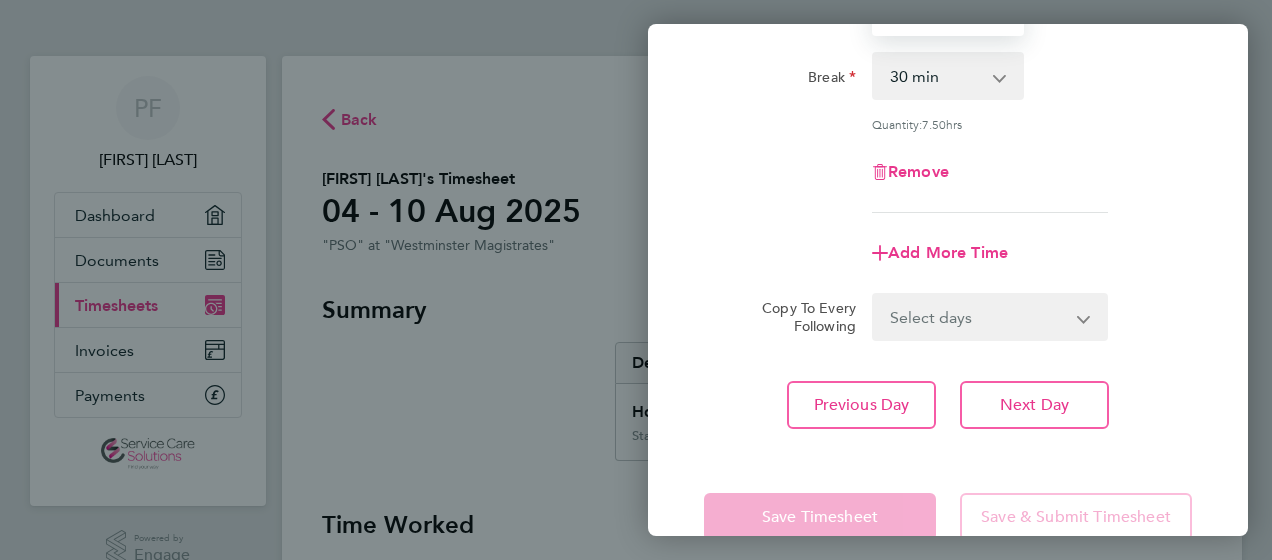type on "17:00" 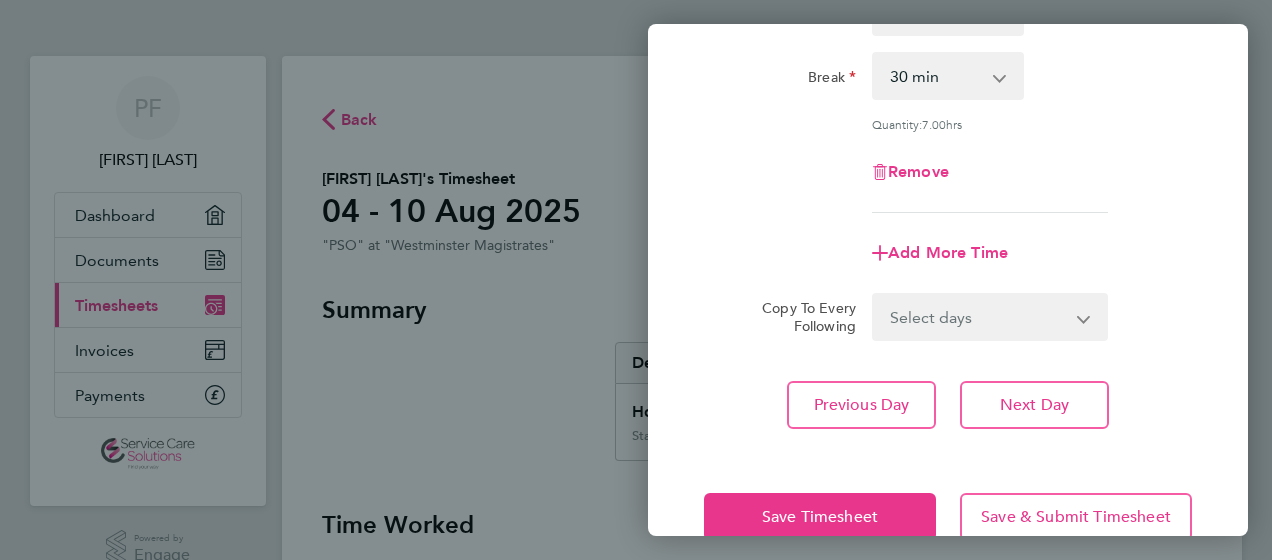 click on "Save Timesheet" 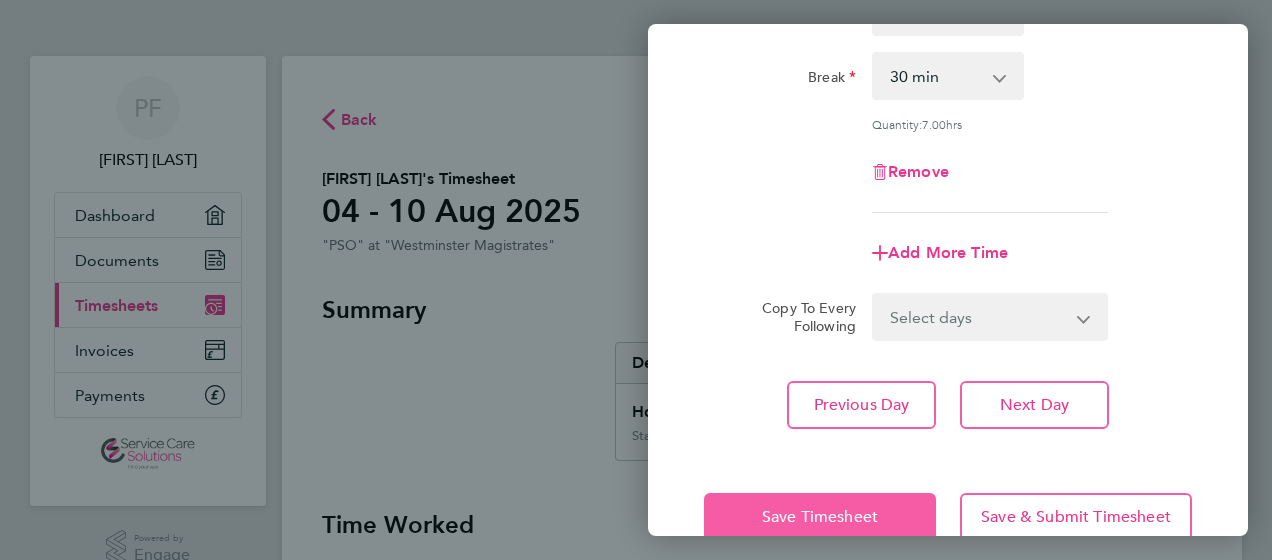 click on "Save Timesheet" 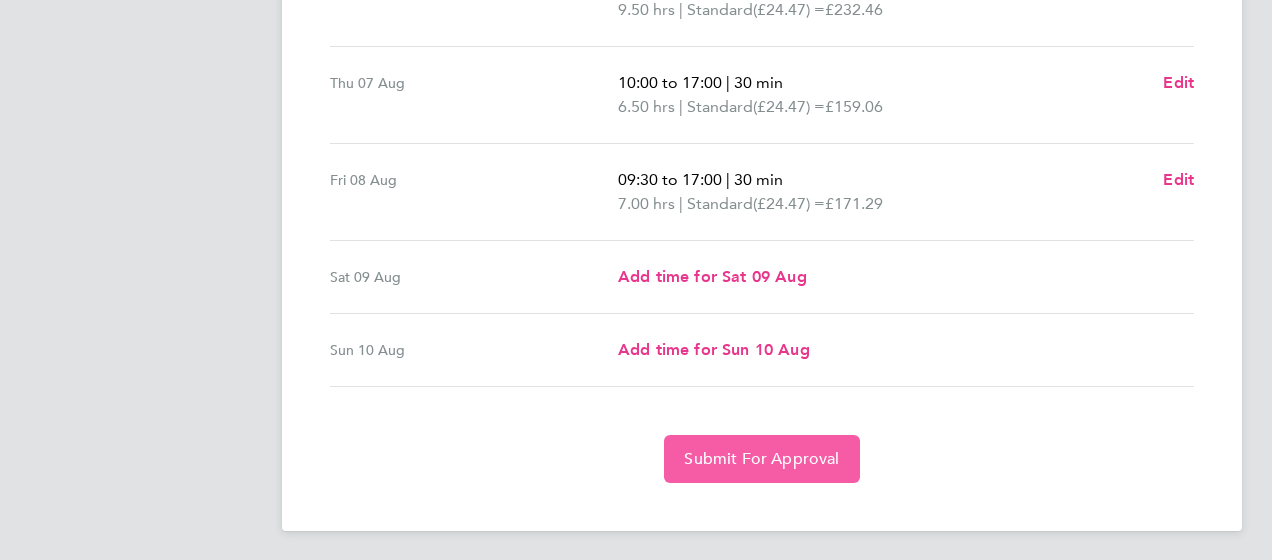 click on "Submit For Approval" 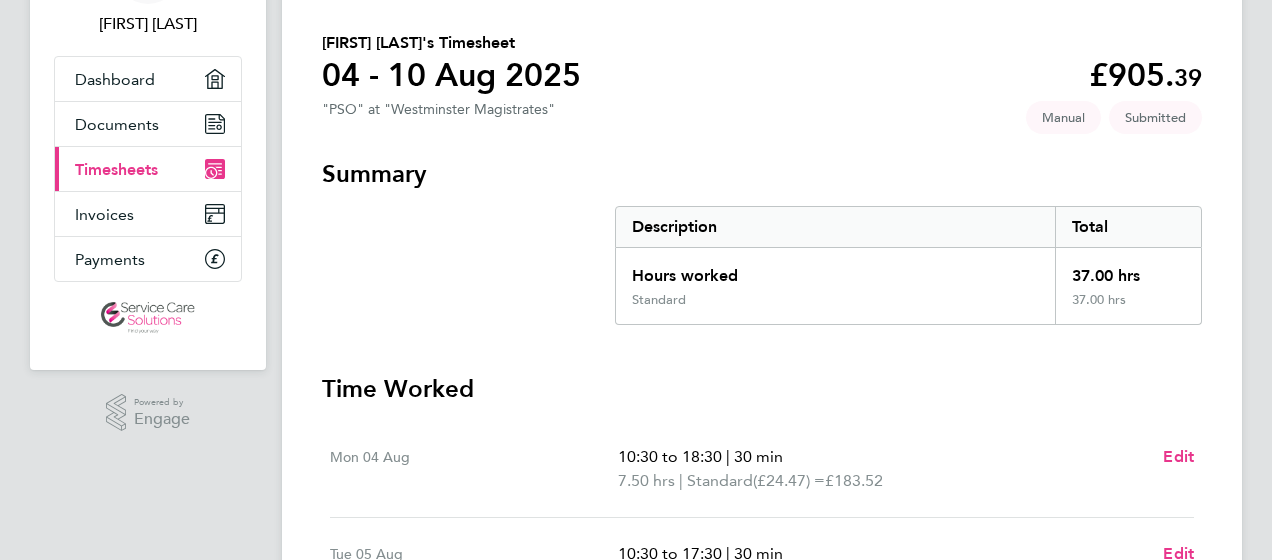scroll, scrollTop: 105, scrollLeft: 0, axis: vertical 